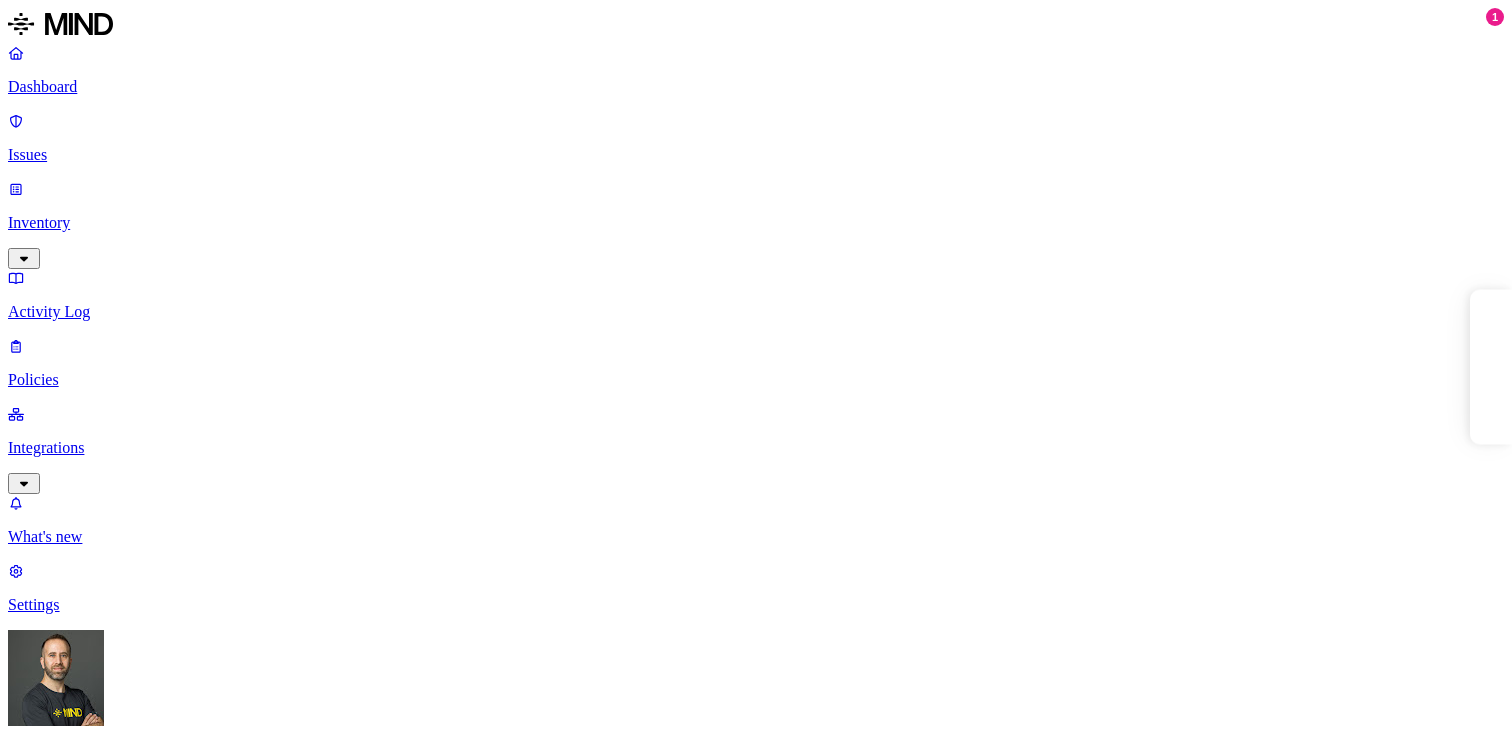 scroll, scrollTop: 0, scrollLeft: 0, axis: both 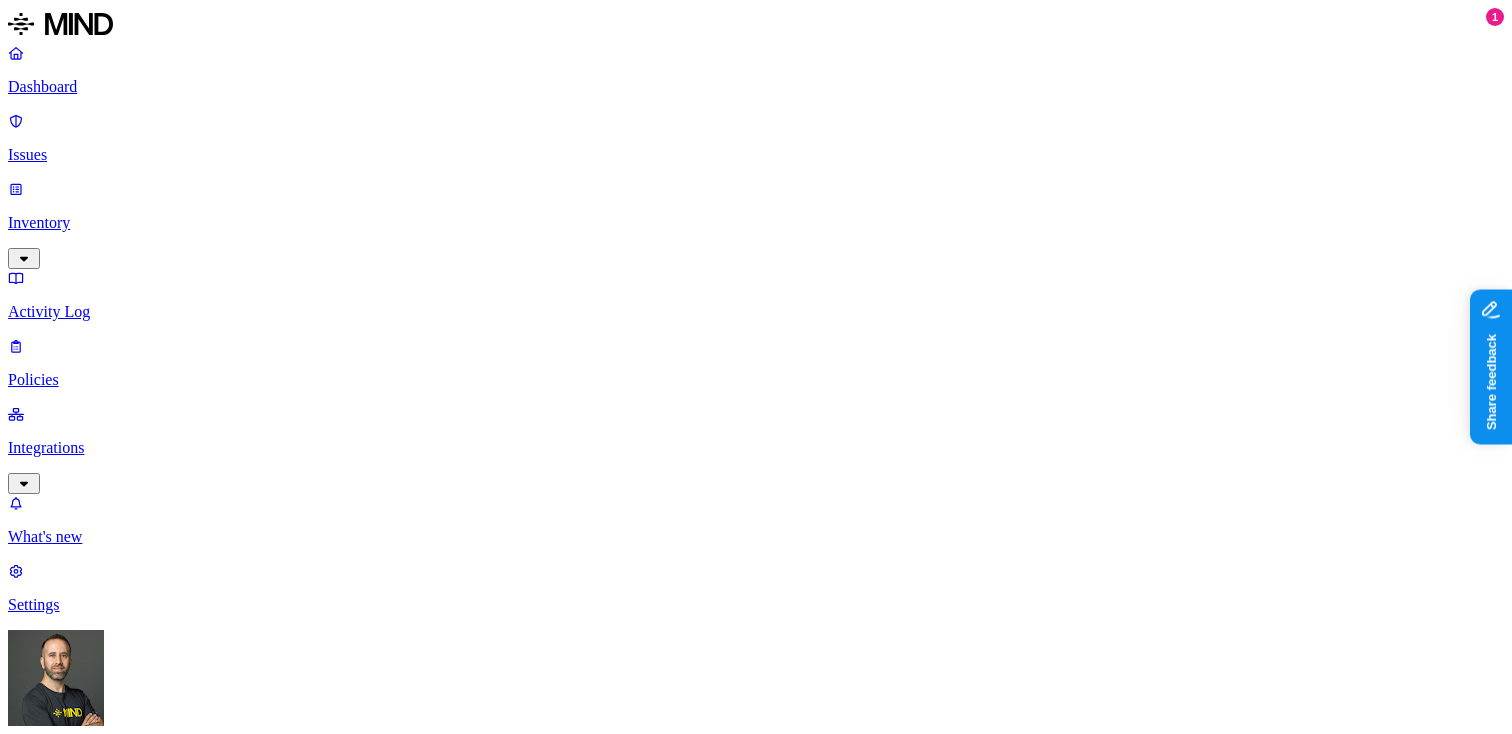 click on "Issues" at bounding box center (756, 155) 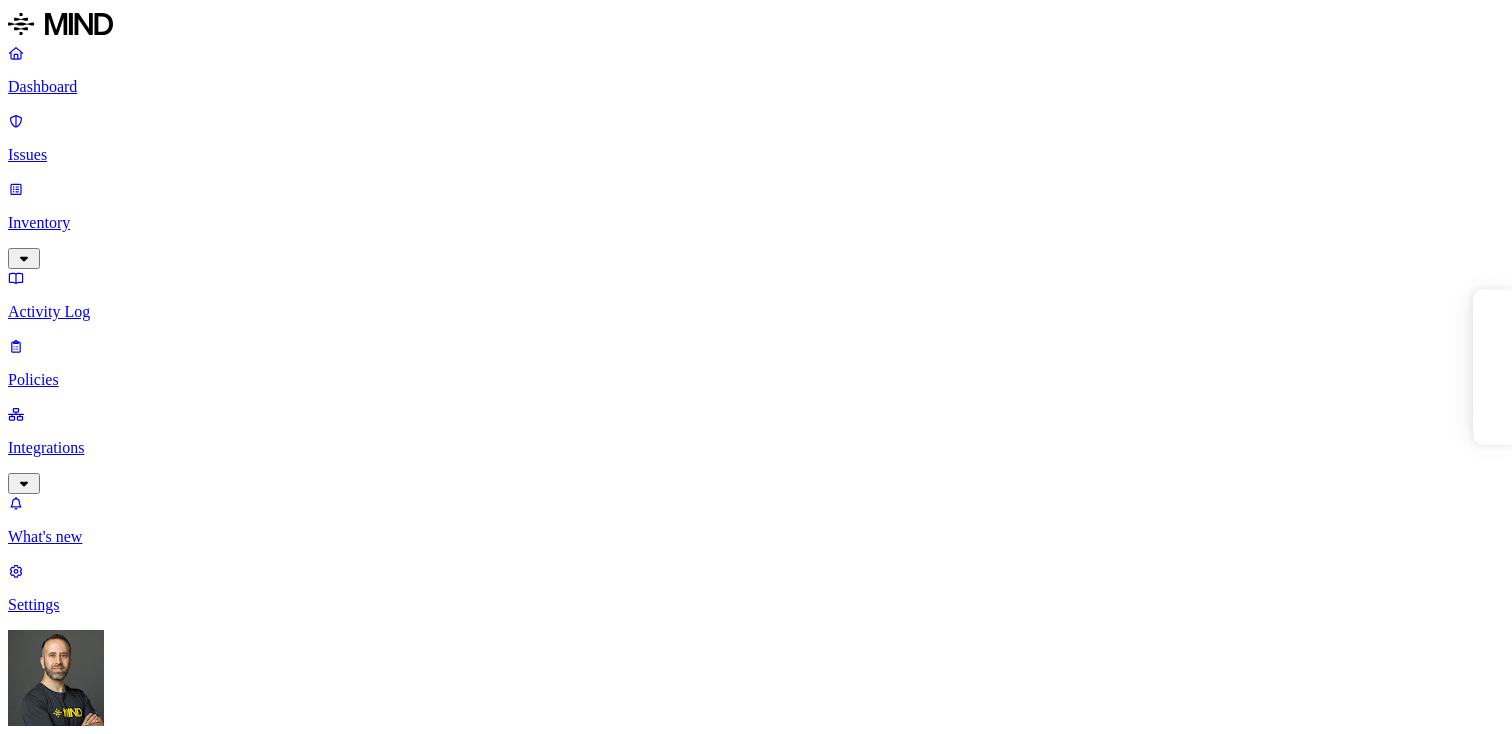 scroll, scrollTop: 0, scrollLeft: 0, axis: both 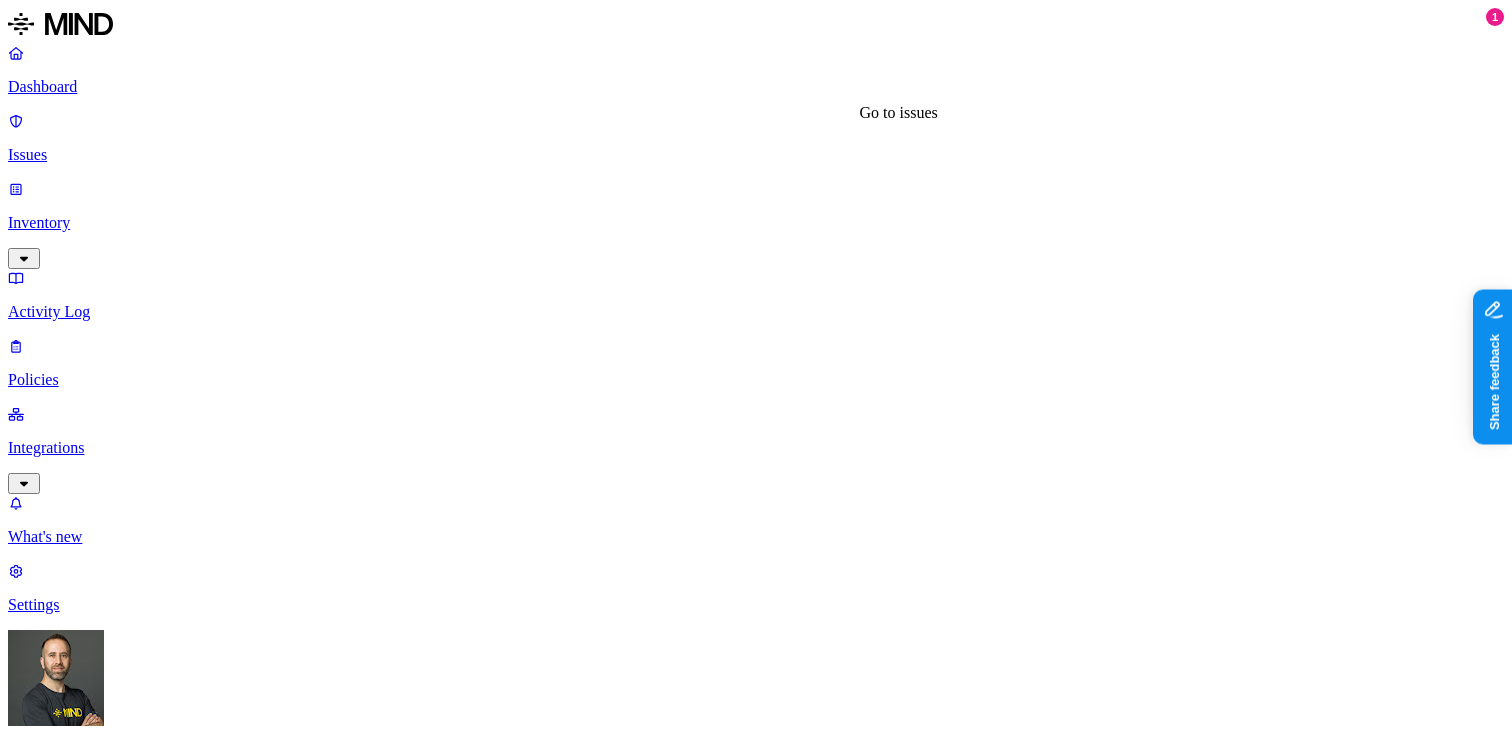 click on "18" at bounding box center [657, 1033] 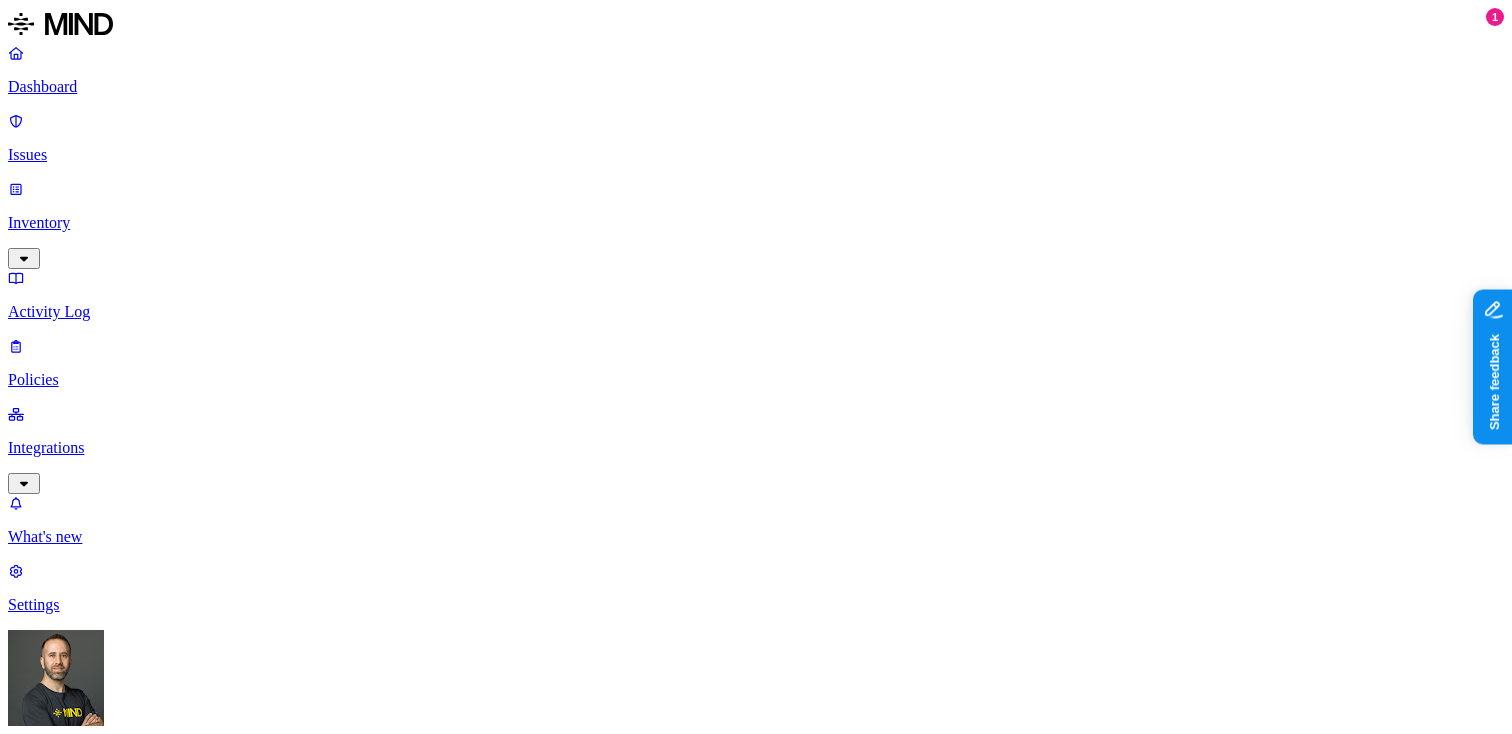 click on "Dashboard" at bounding box center (756, 87) 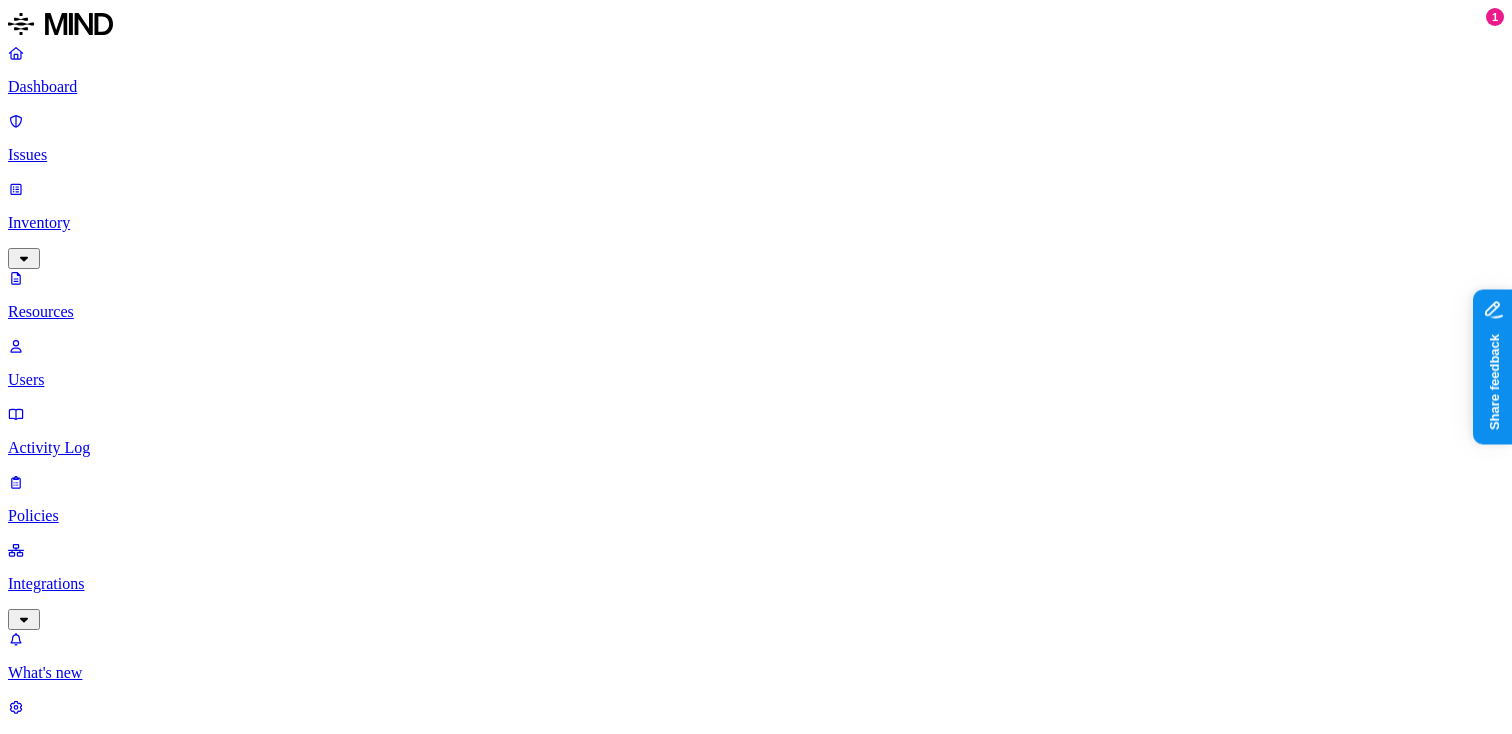 click 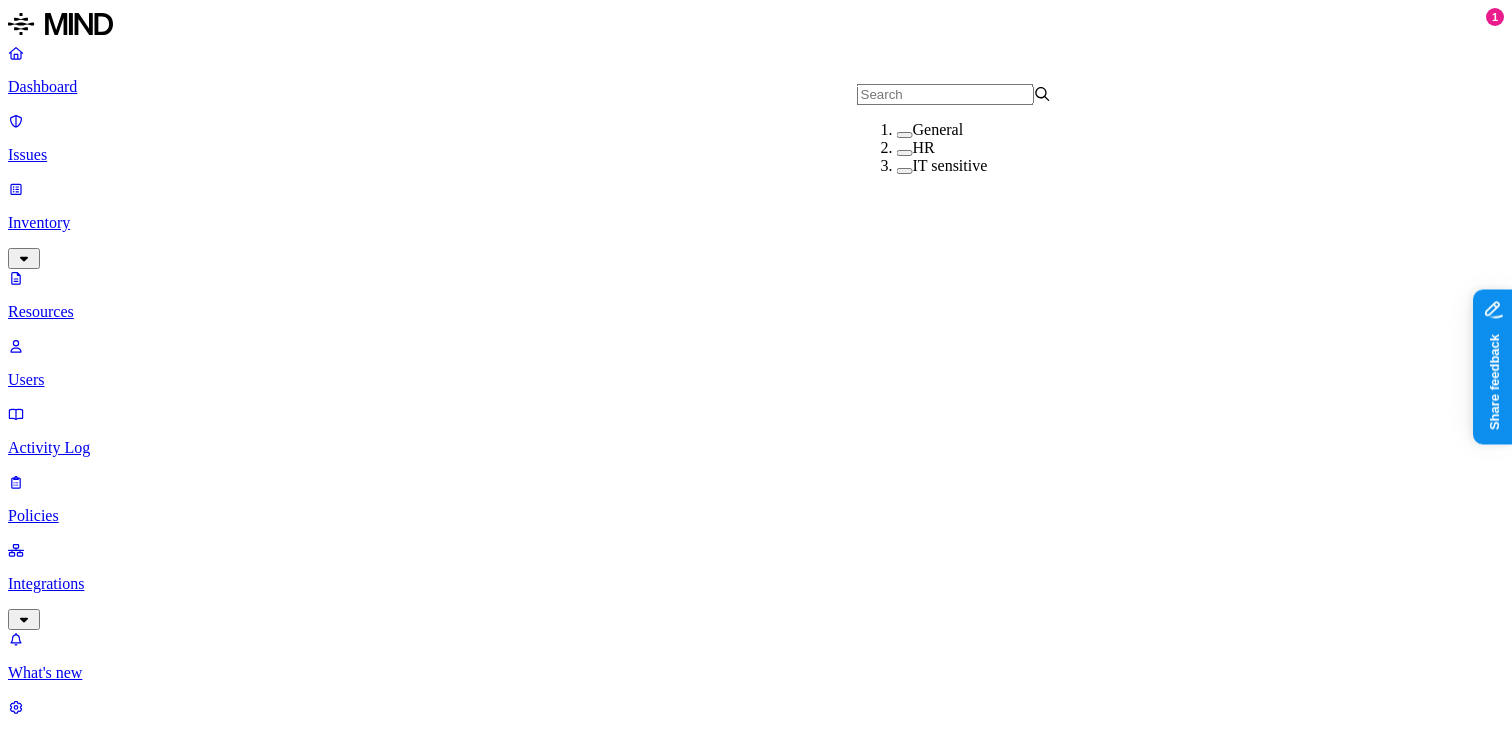 click at bounding box center (905, 153) 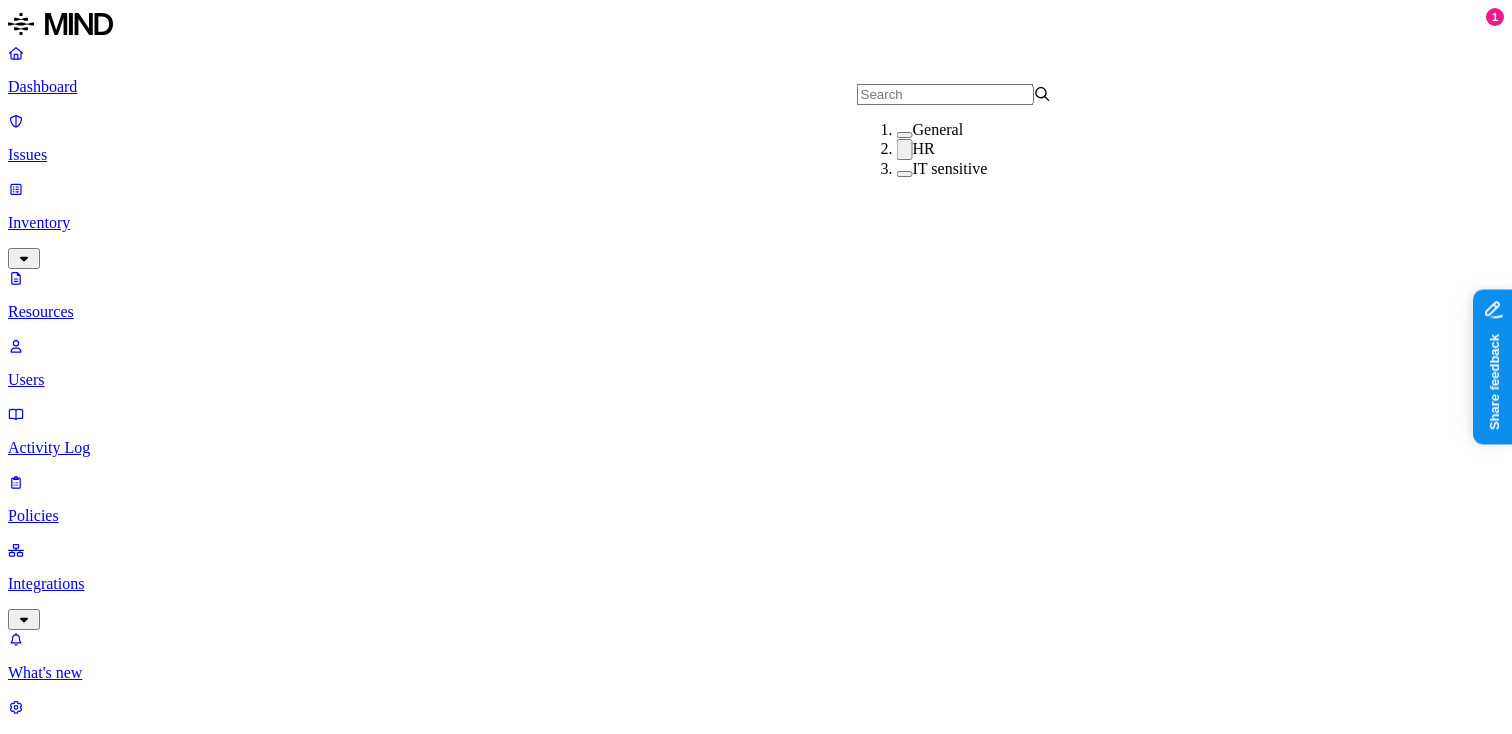 click at bounding box center (905, 174) 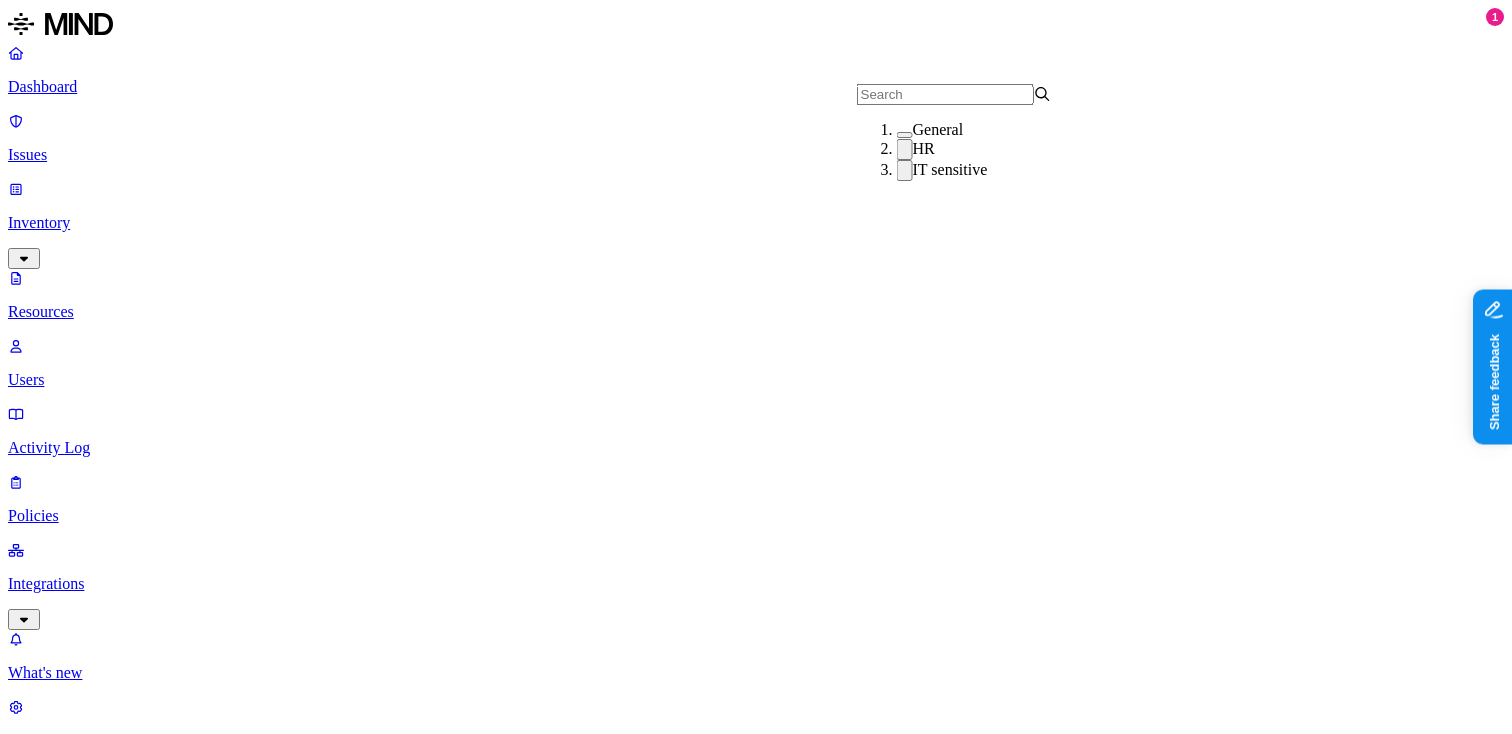 click at bounding box center [905, 149] 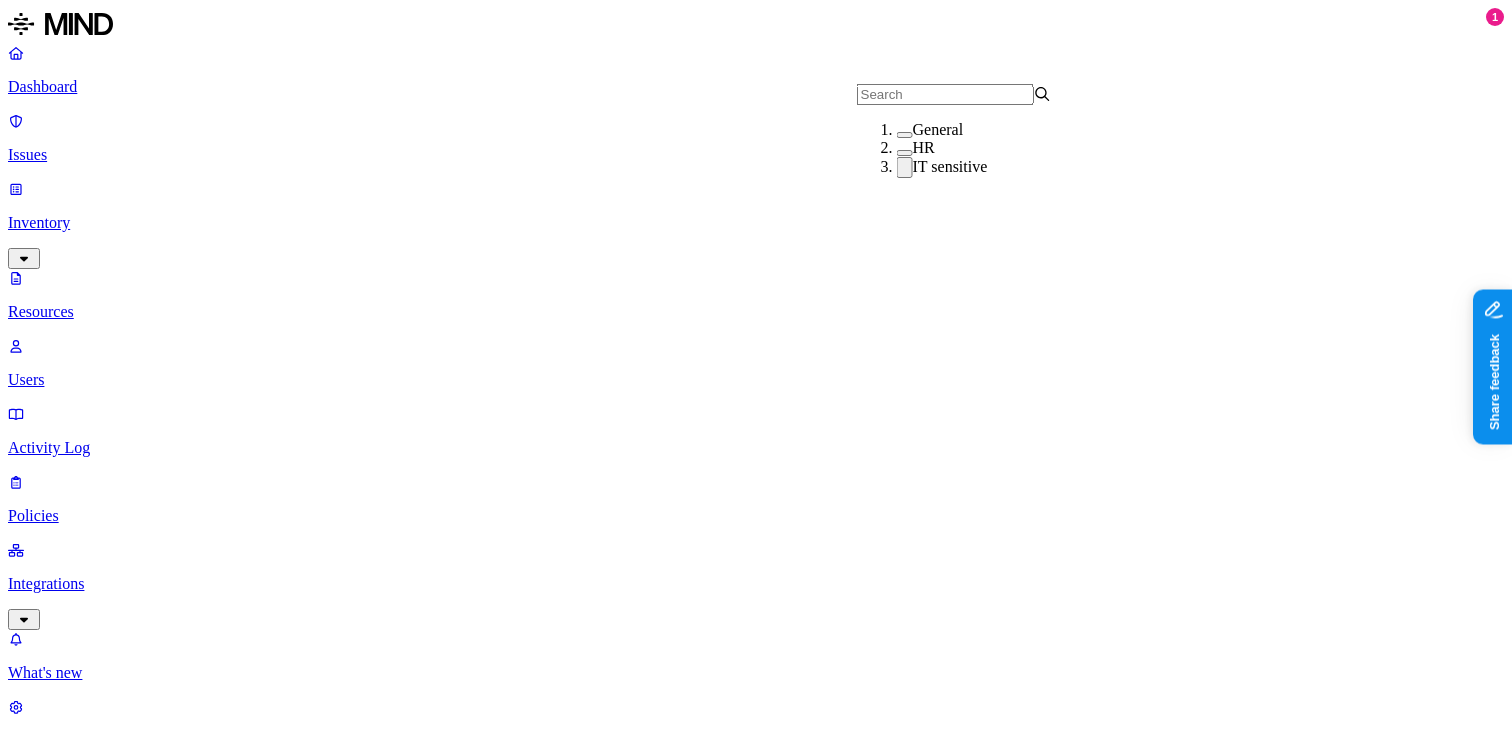 click at bounding box center [905, 135] 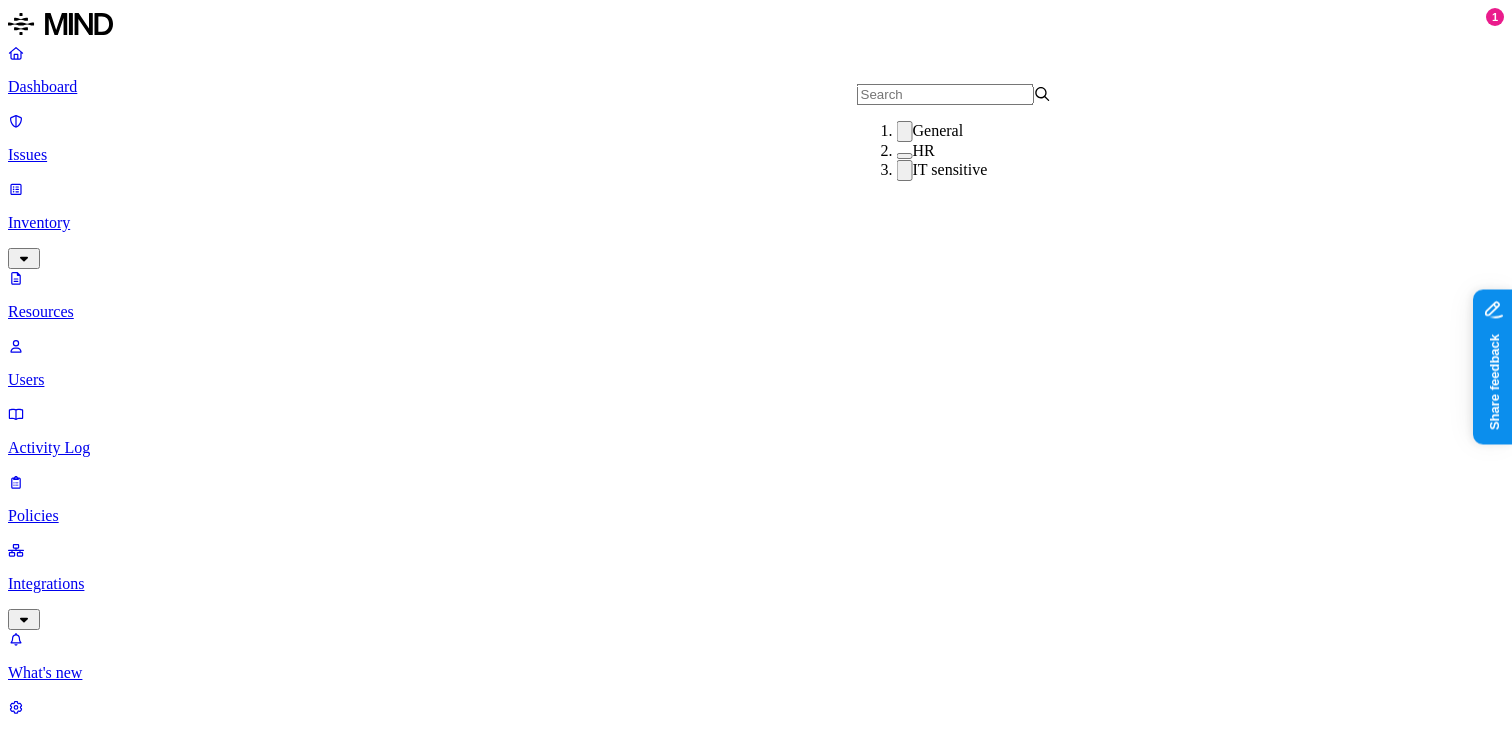 click at bounding box center (905, 170) 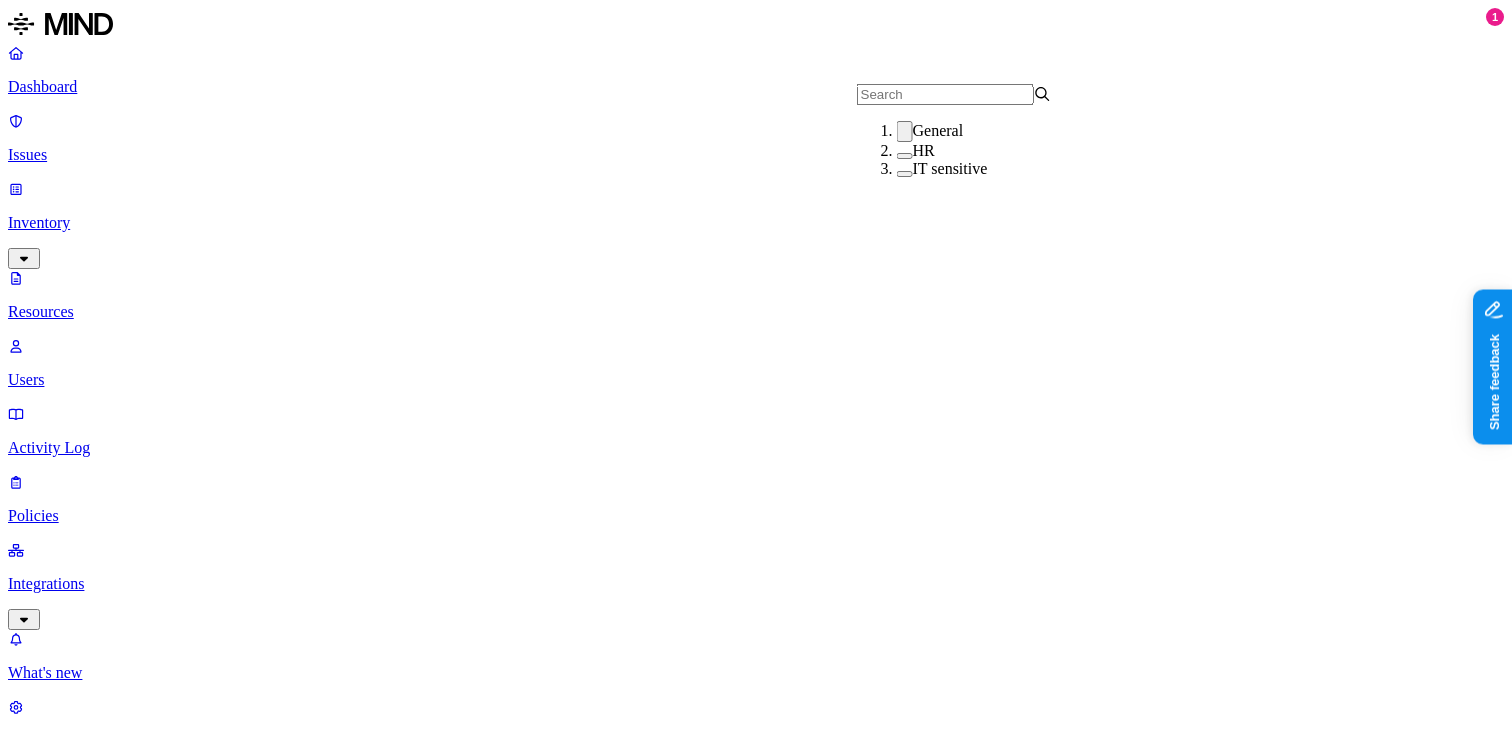 click on "Resources" at bounding box center (756, 1004) 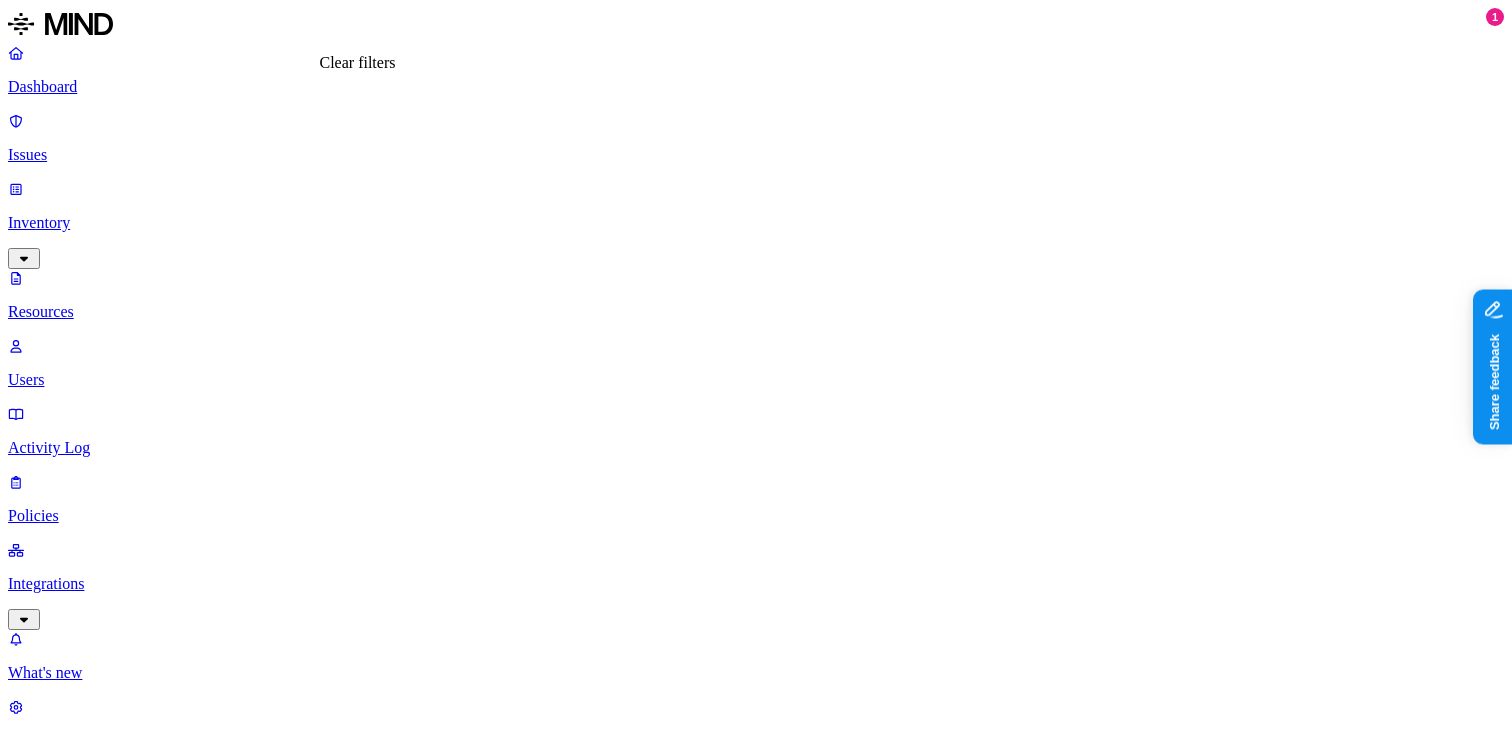 click 